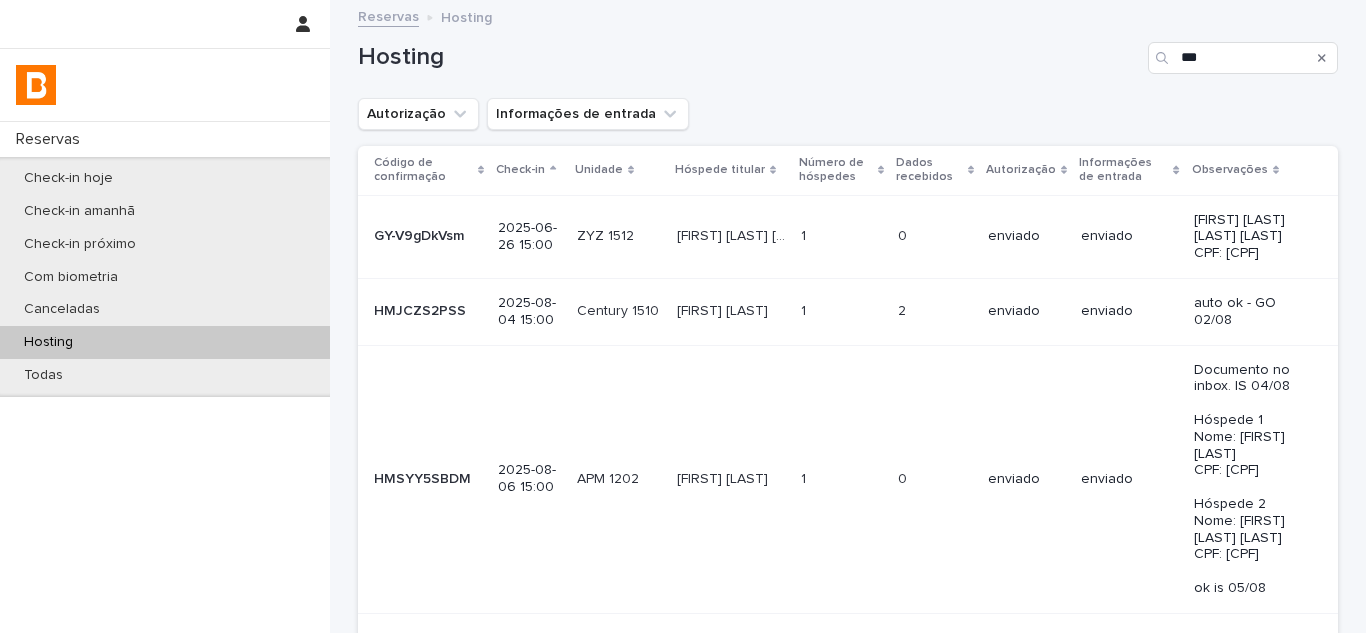 scroll, scrollTop: 0, scrollLeft: 0, axis: both 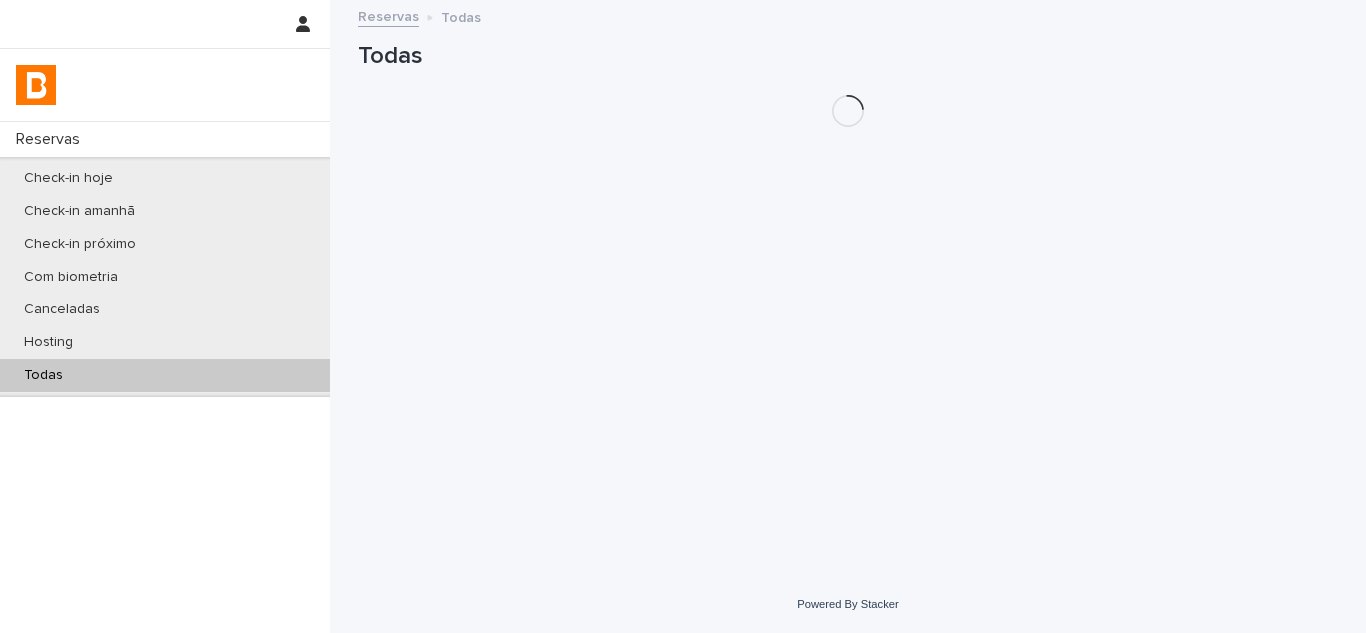 click on "Todas" at bounding box center [848, 56] 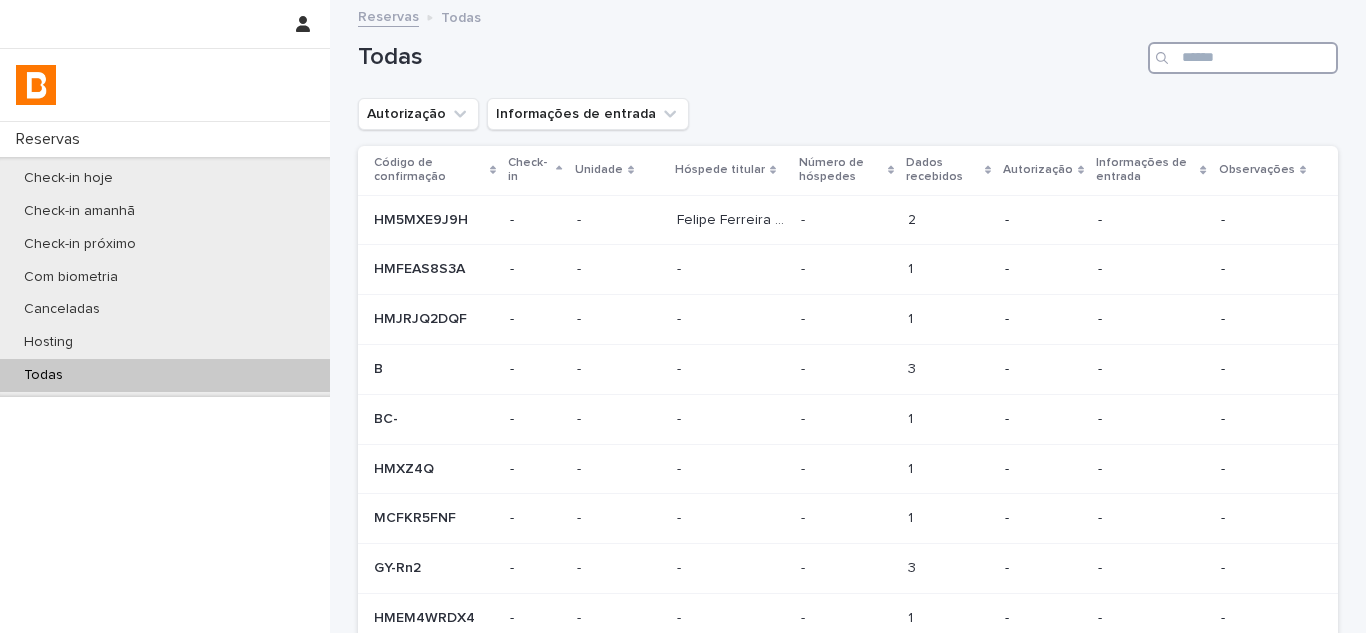 click at bounding box center [1243, 58] 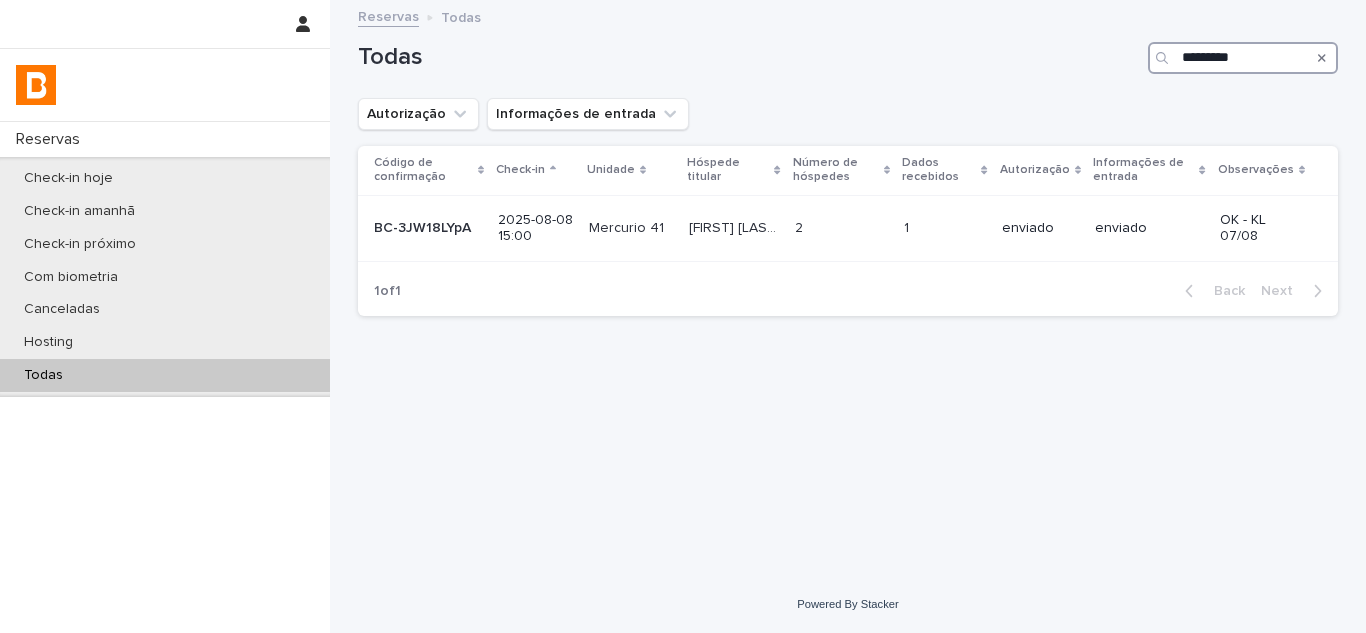 click on "*********" at bounding box center [1243, 58] 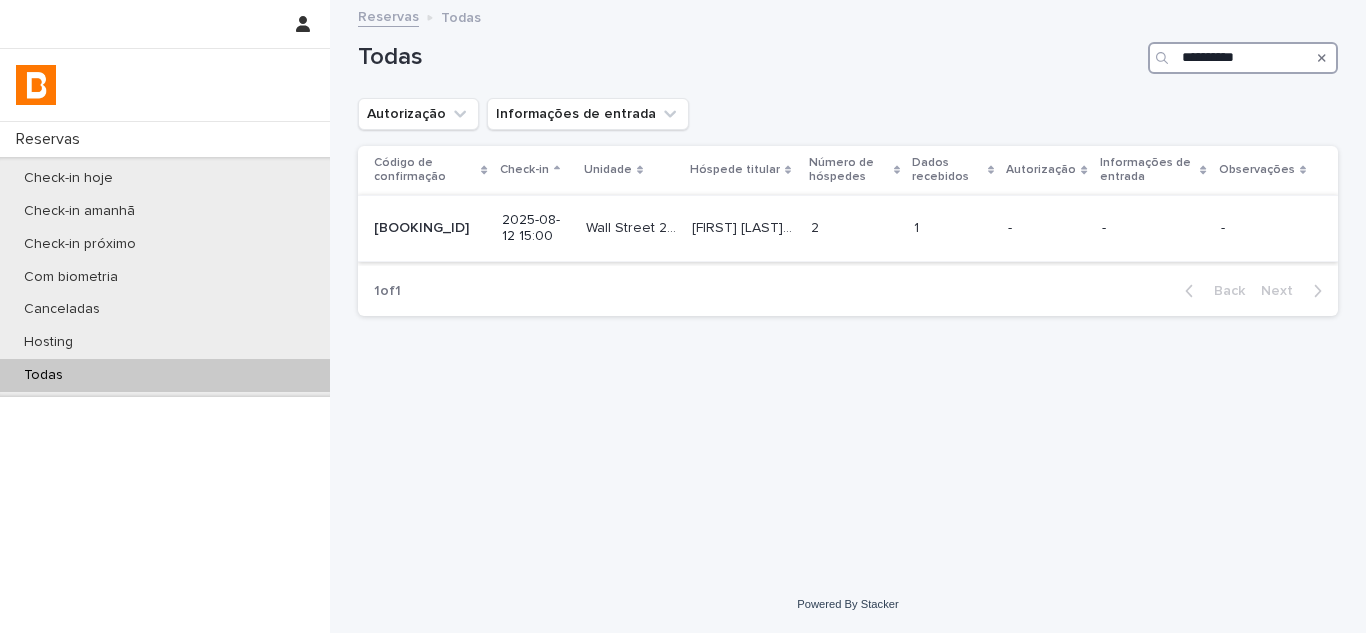 type on "**********" 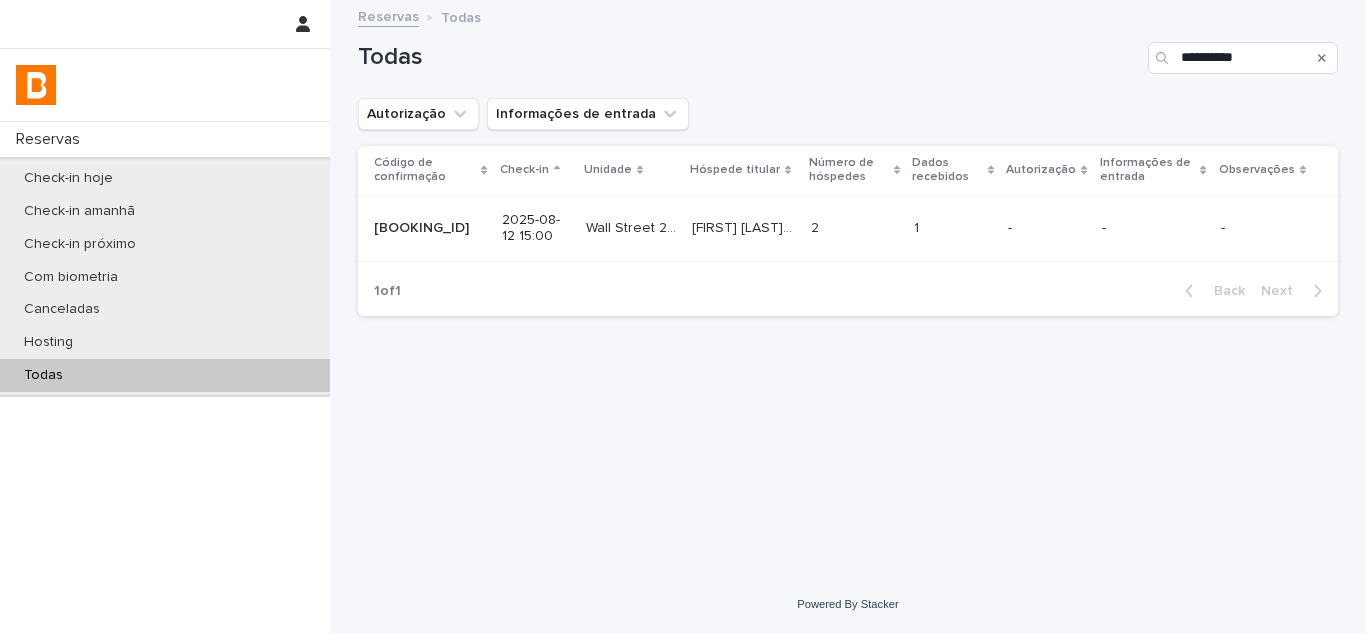 click at bounding box center (855, 228) 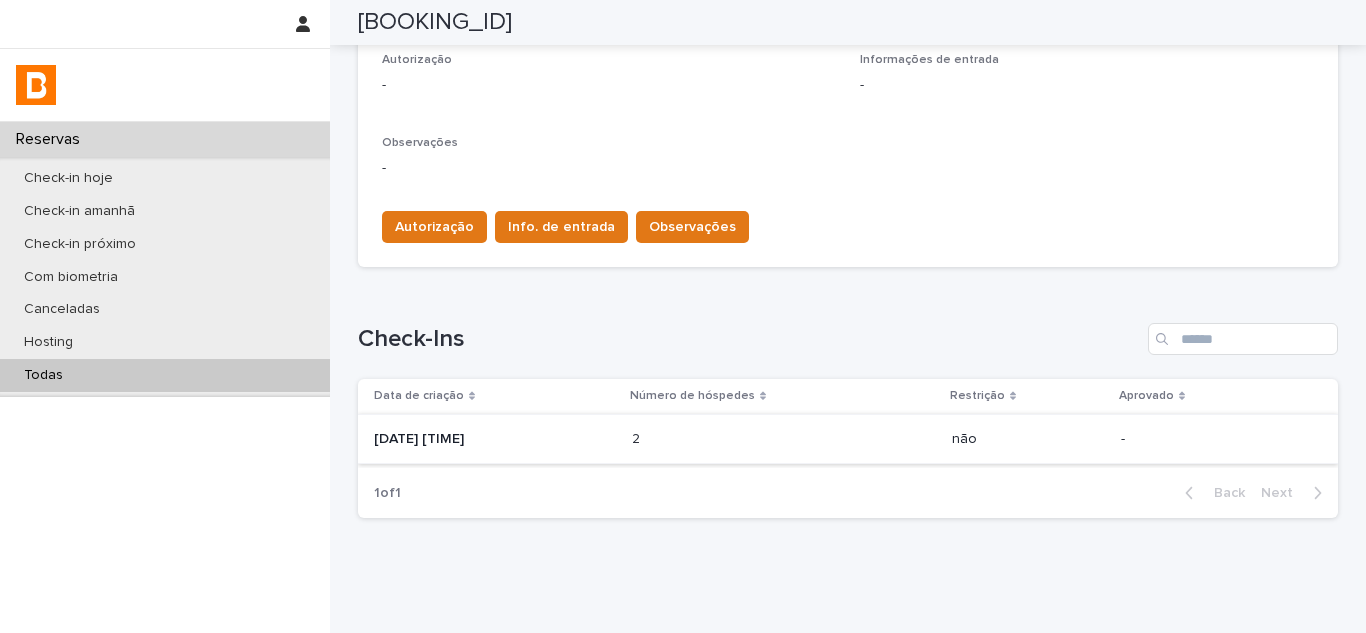 scroll, scrollTop: 621, scrollLeft: 0, axis: vertical 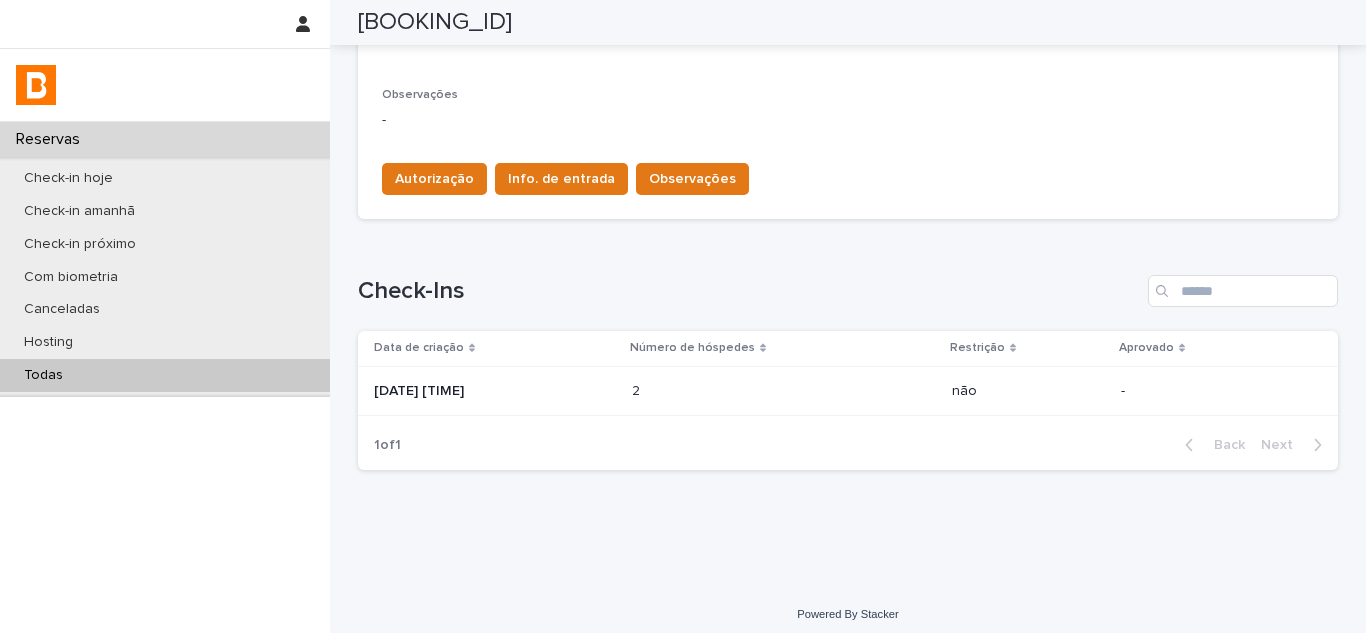 click on "2025-08-05 14:44" at bounding box center [491, 391] 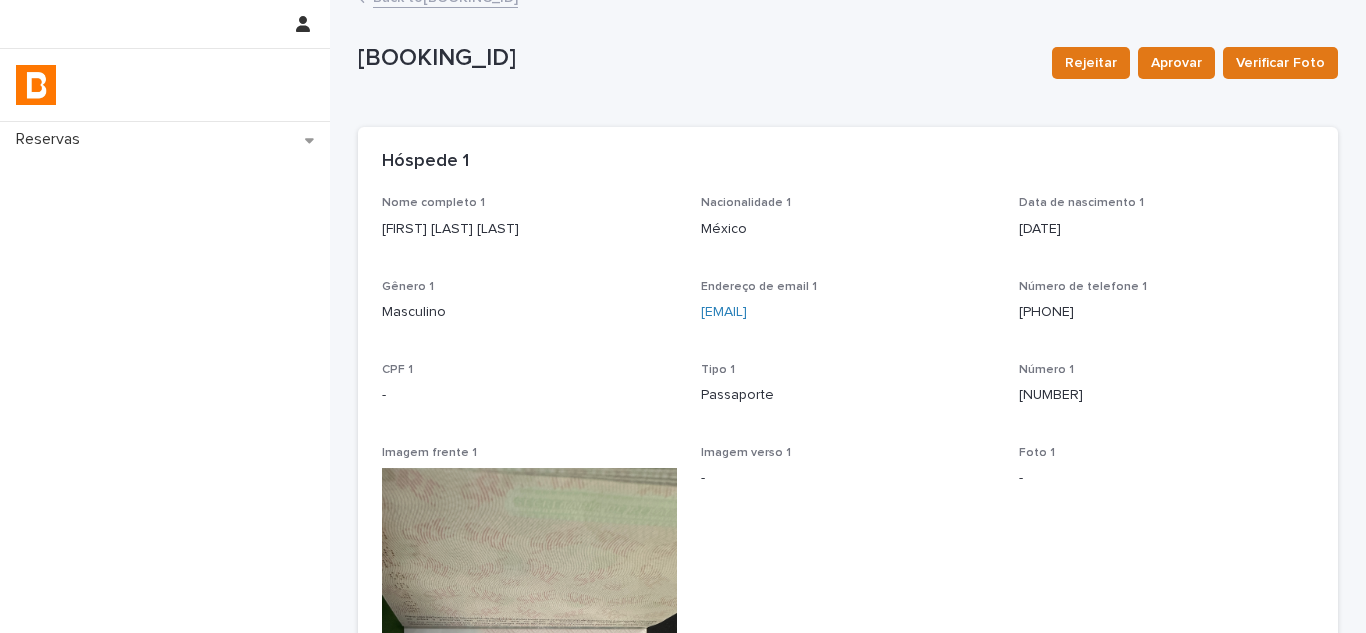 scroll, scrollTop: 0, scrollLeft: 0, axis: both 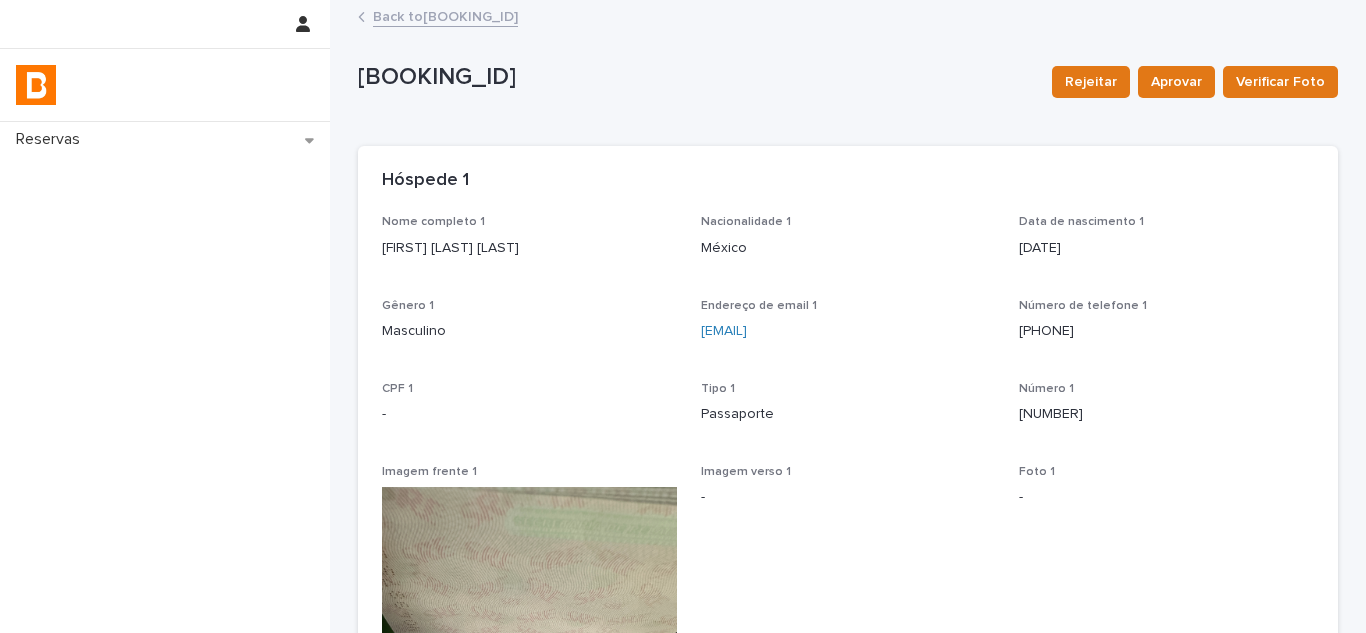 click on "Back to  HMRNF5RHWE" at bounding box center (445, 15) 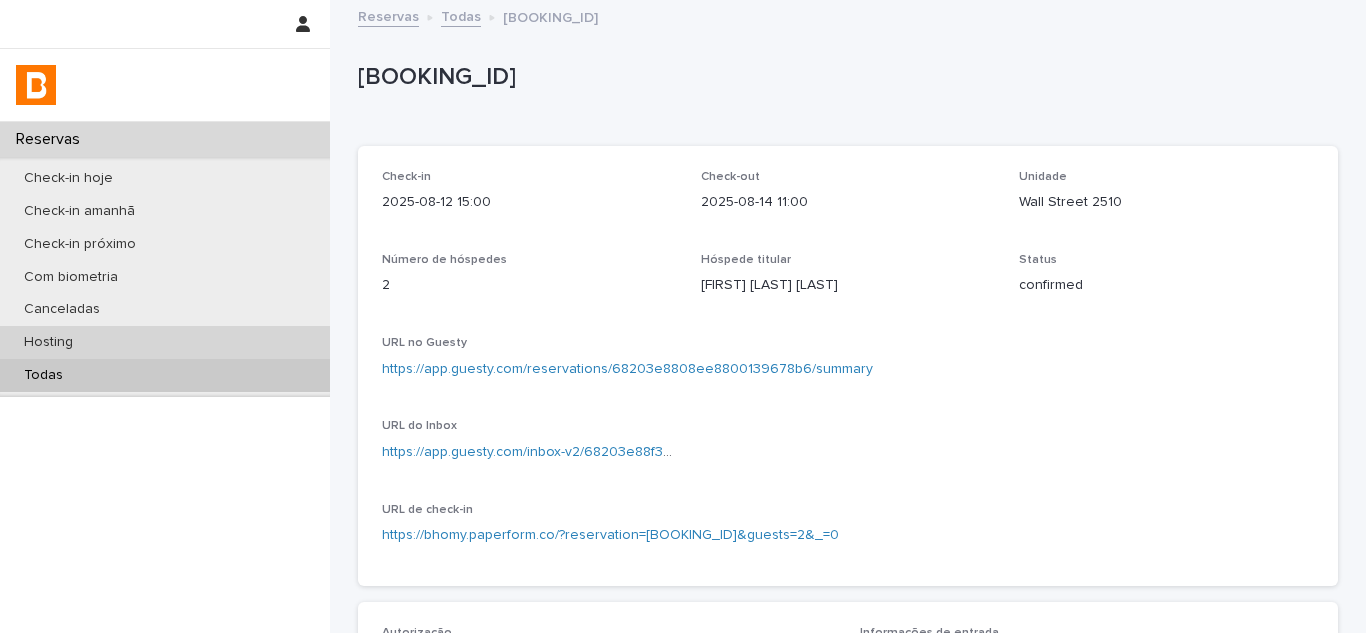 click on "Hosting" at bounding box center [165, 342] 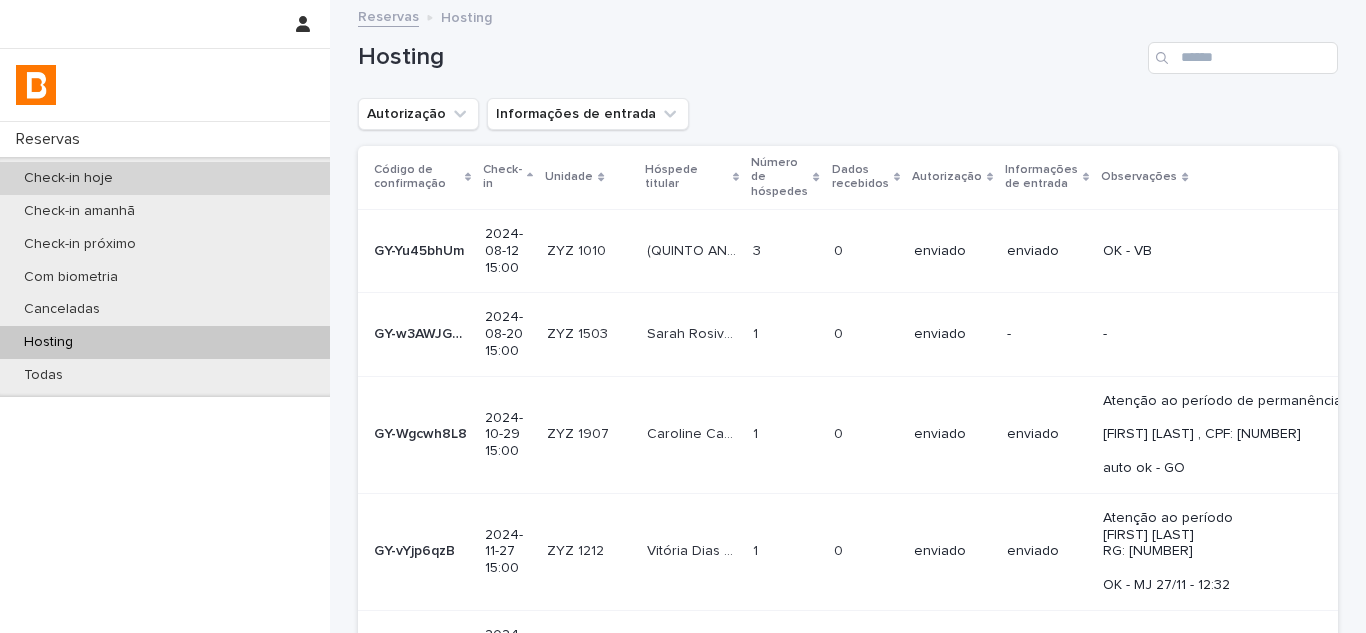 click on "Check-in hoje" at bounding box center (165, 178) 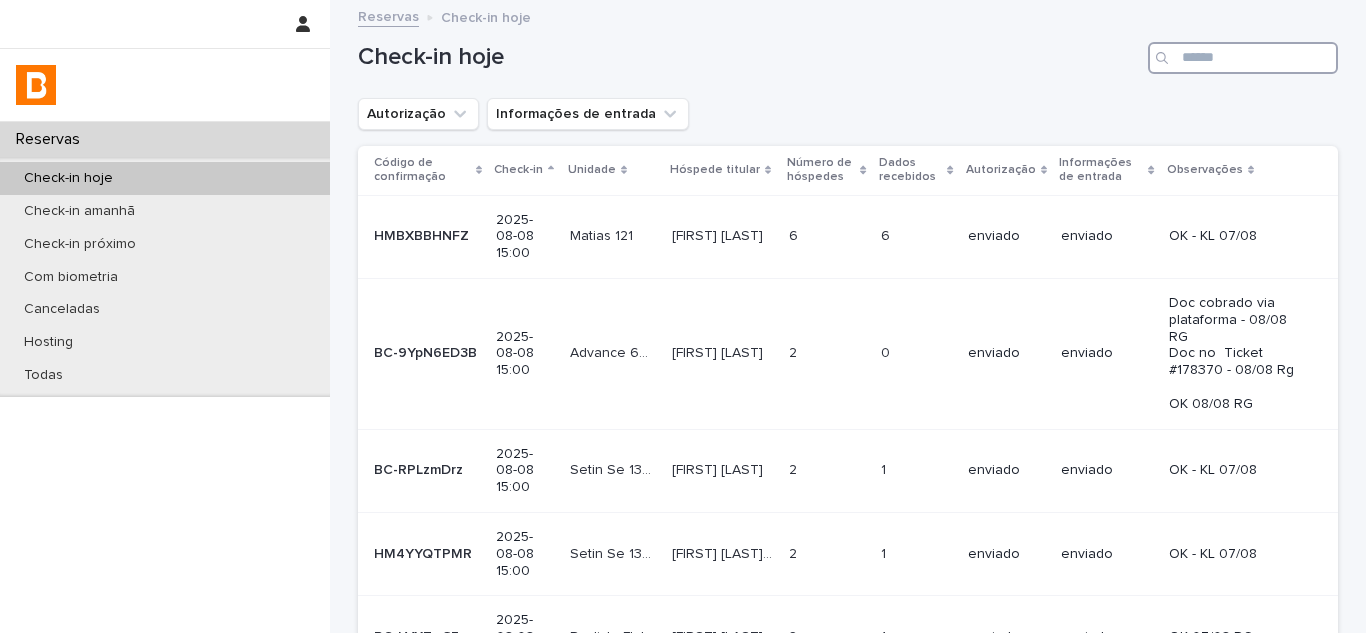 click at bounding box center (1243, 58) 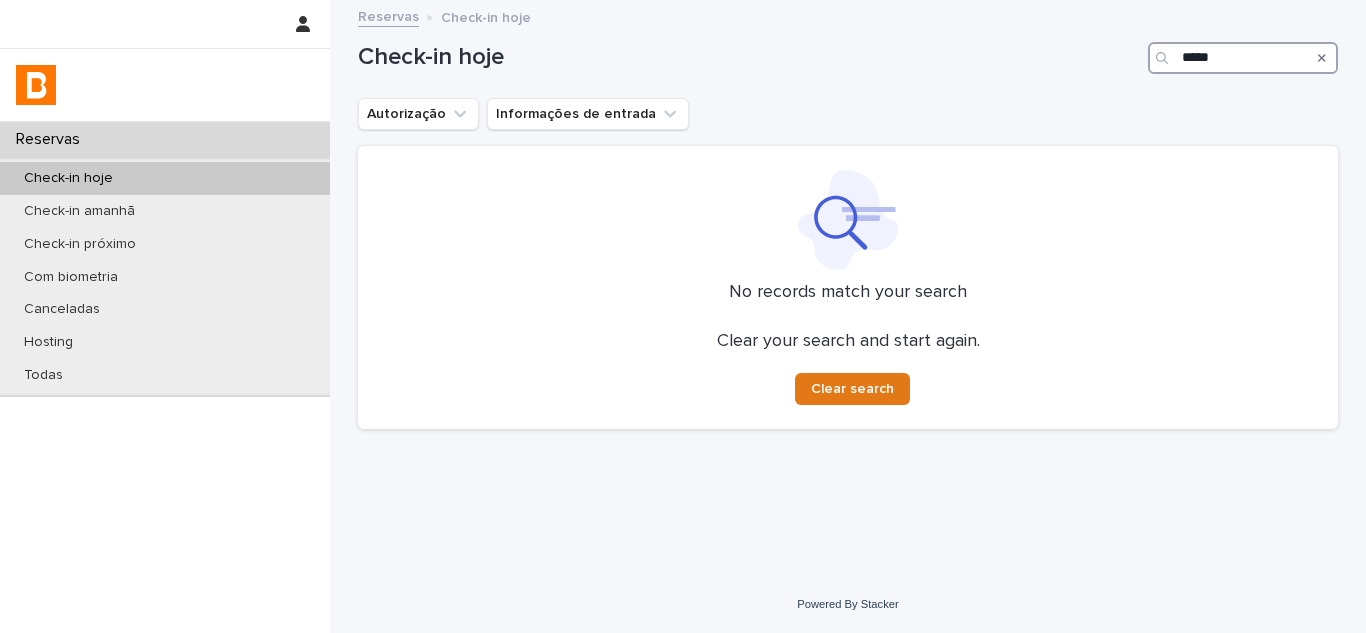 type on "*****" 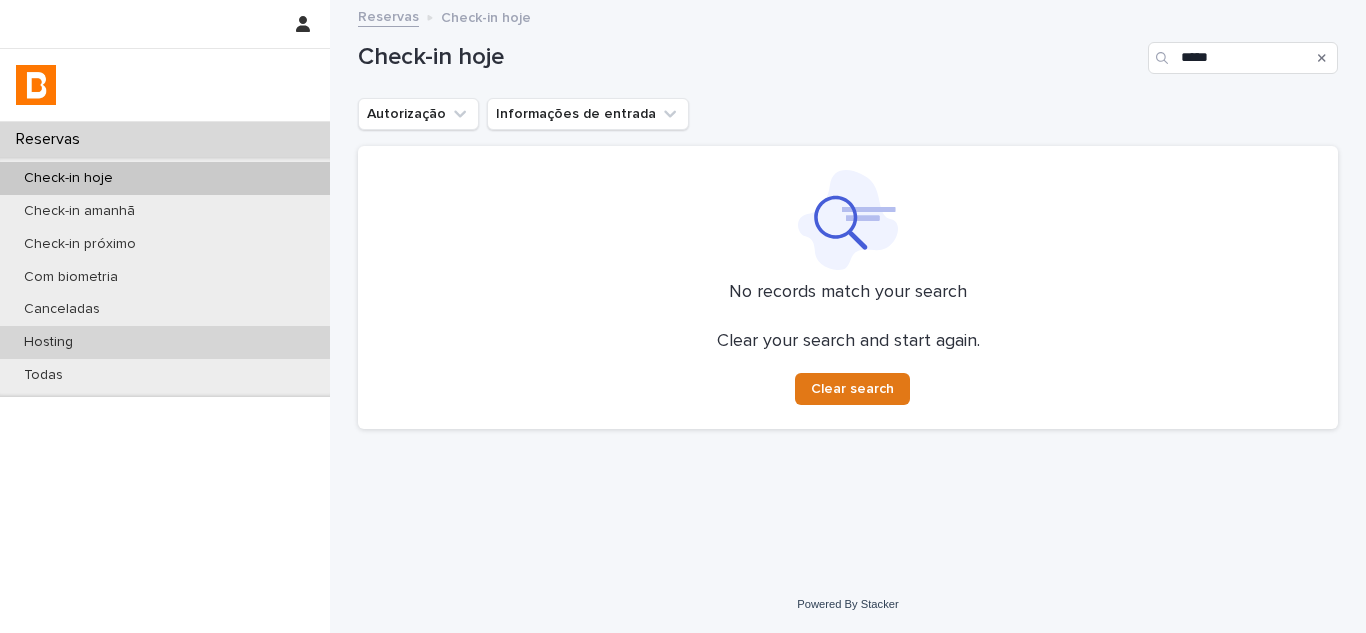 click on "Hosting" at bounding box center [165, 342] 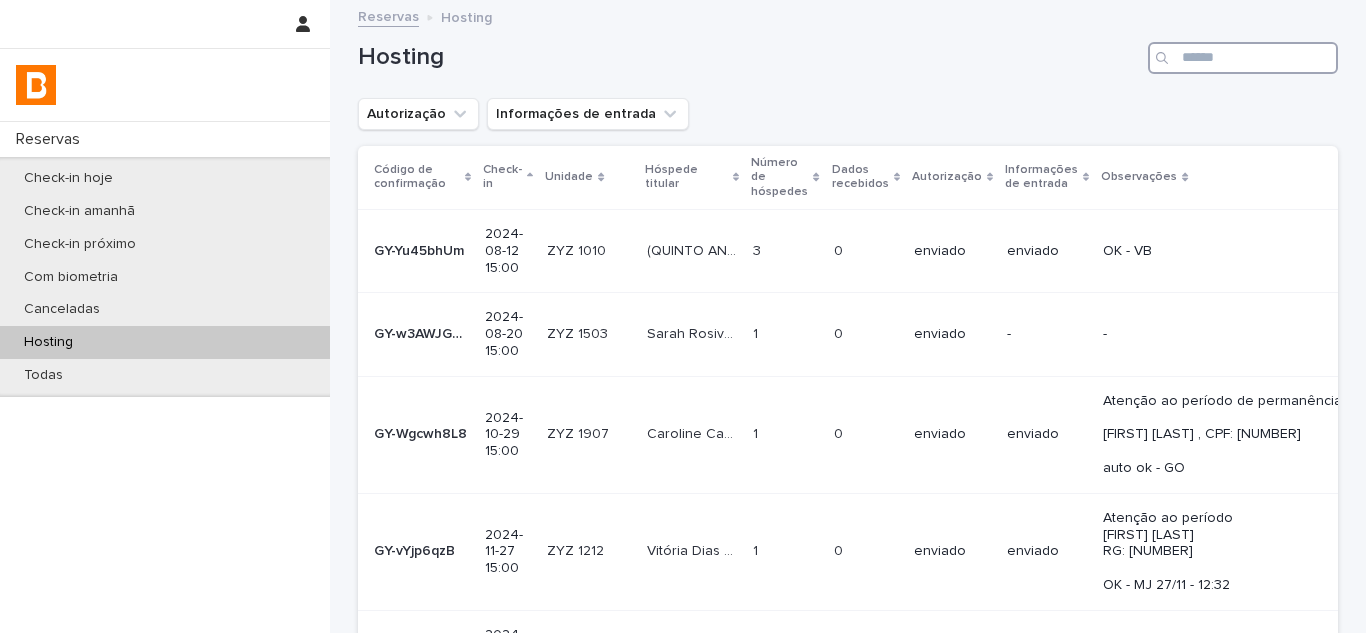 click at bounding box center (1243, 58) 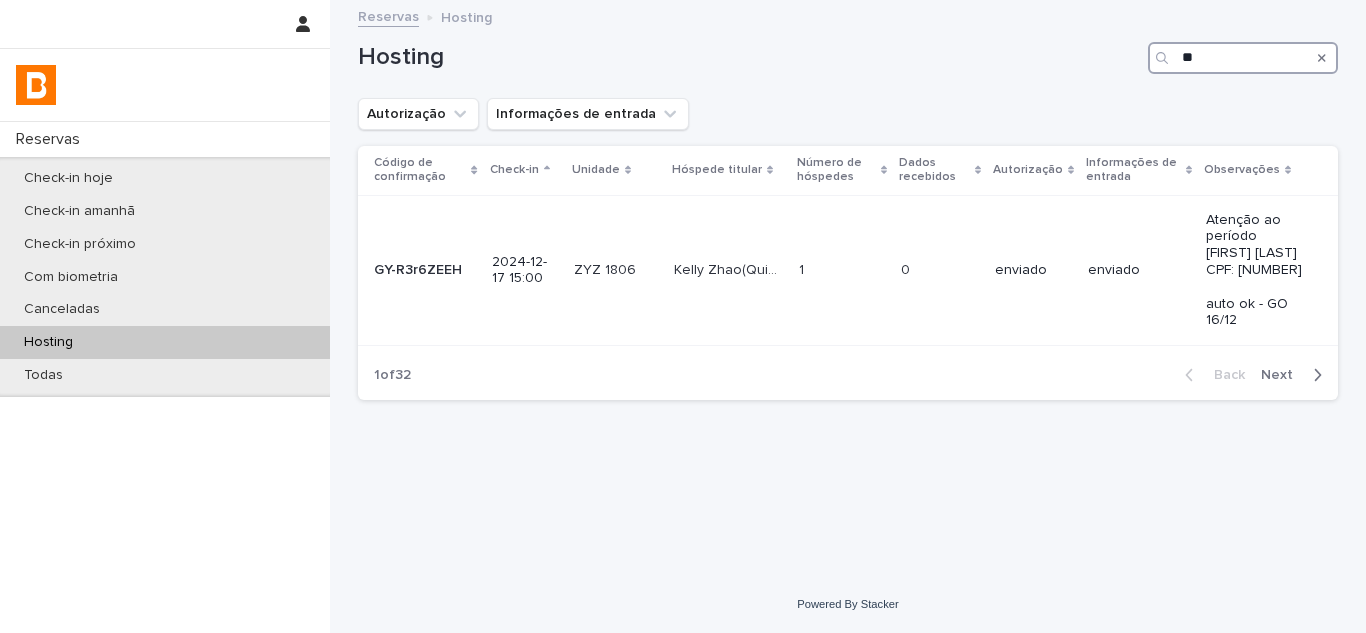 type on "*" 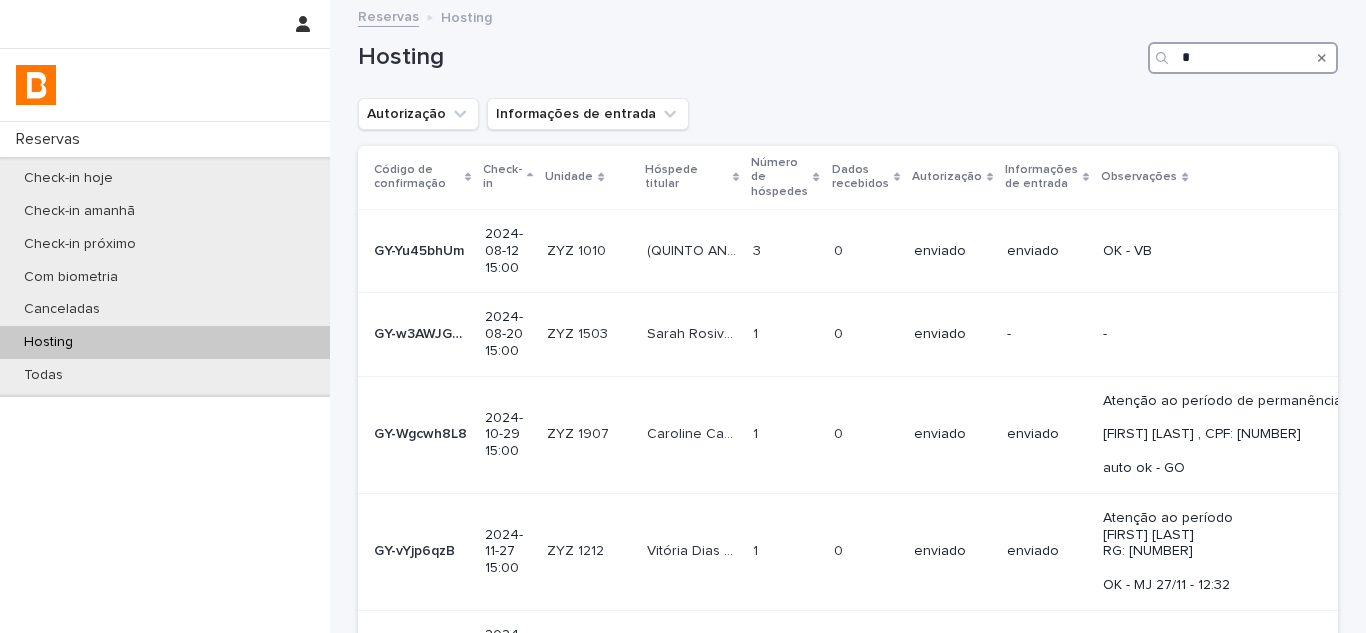 type 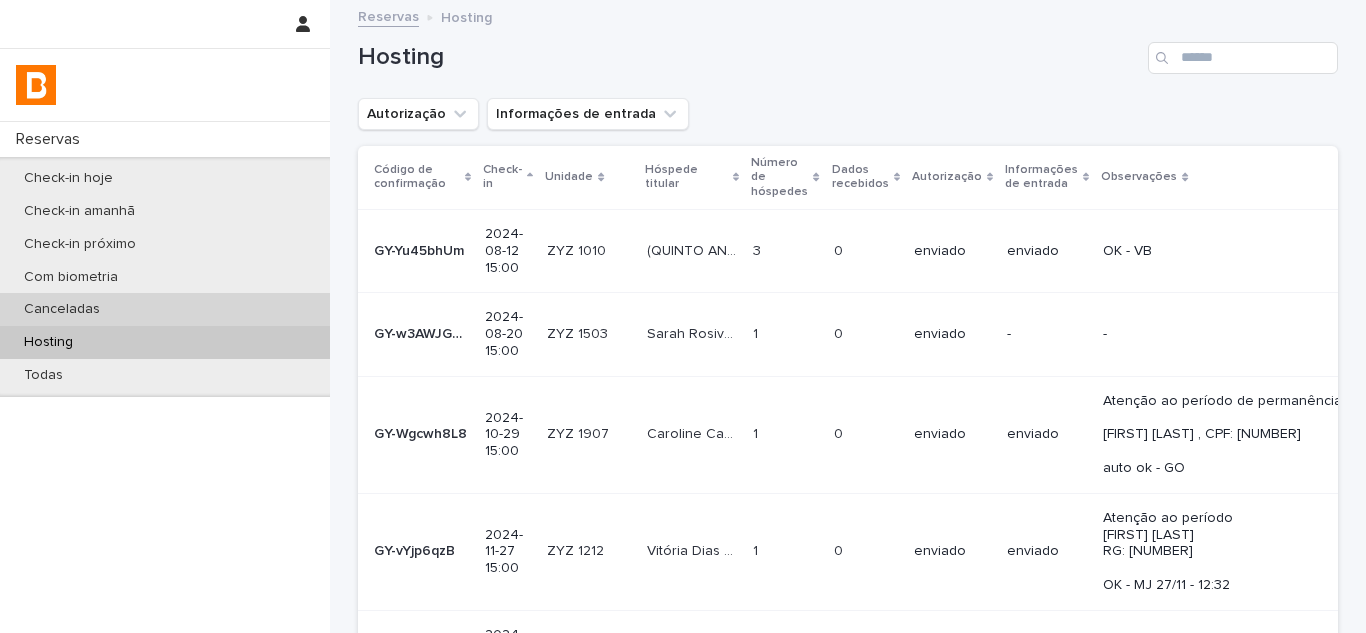 click on "Canceladas" at bounding box center (165, 309) 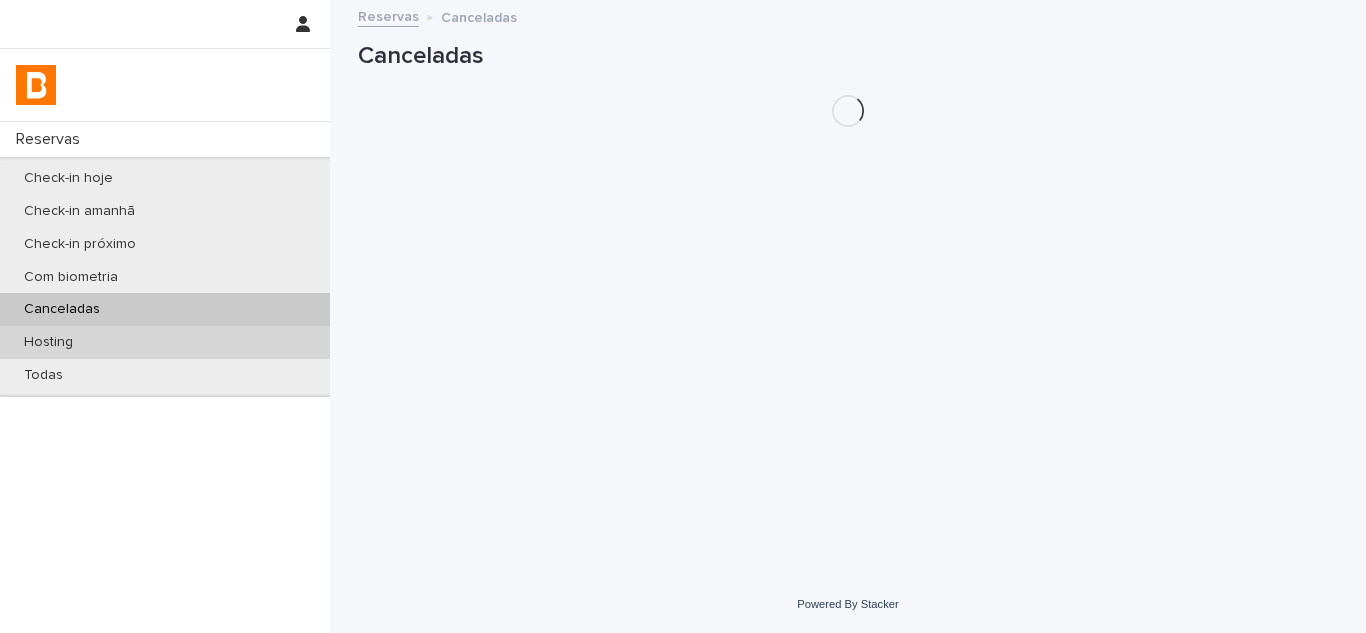 click on "Hosting" at bounding box center (165, 342) 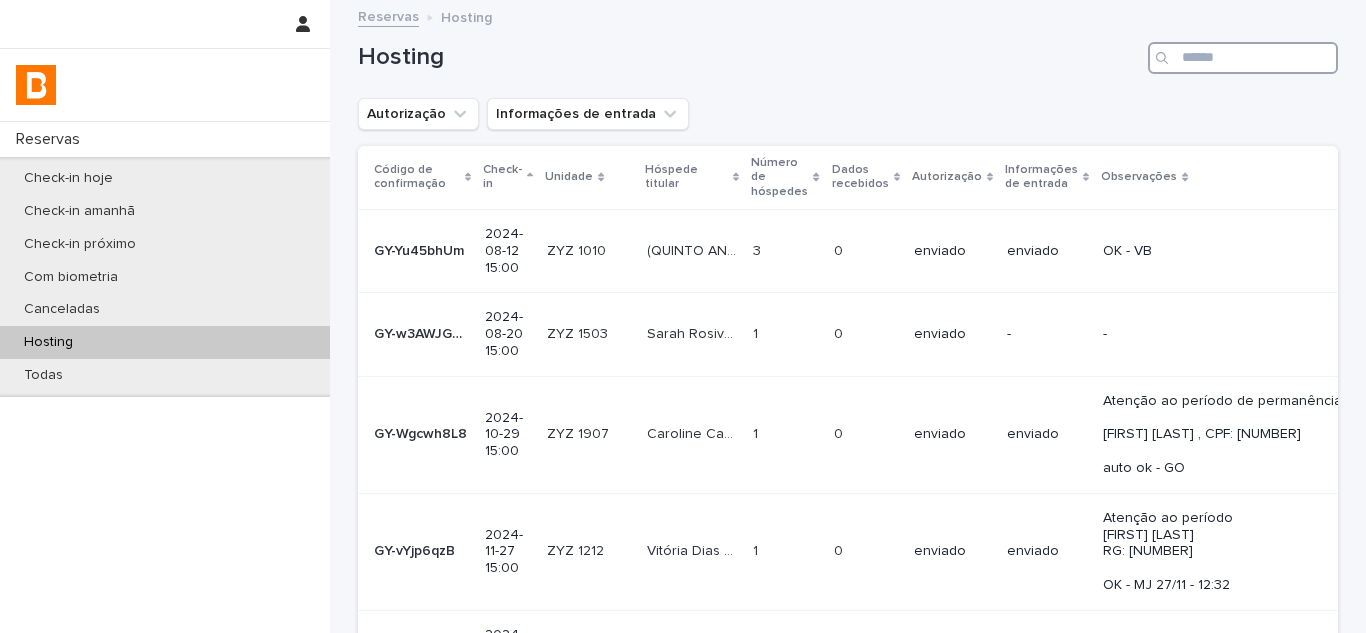 click at bounding box center (1243, 58) 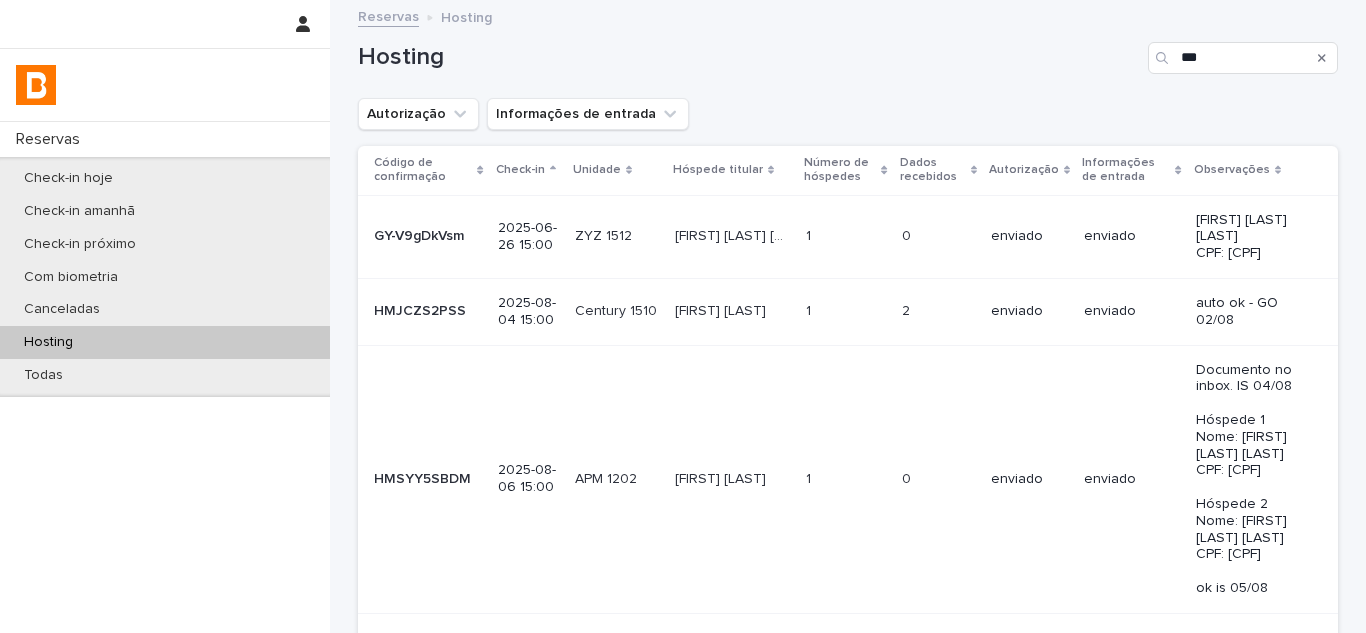 scroll, scrollTop: 0, scrollLeft: 0, axis: both 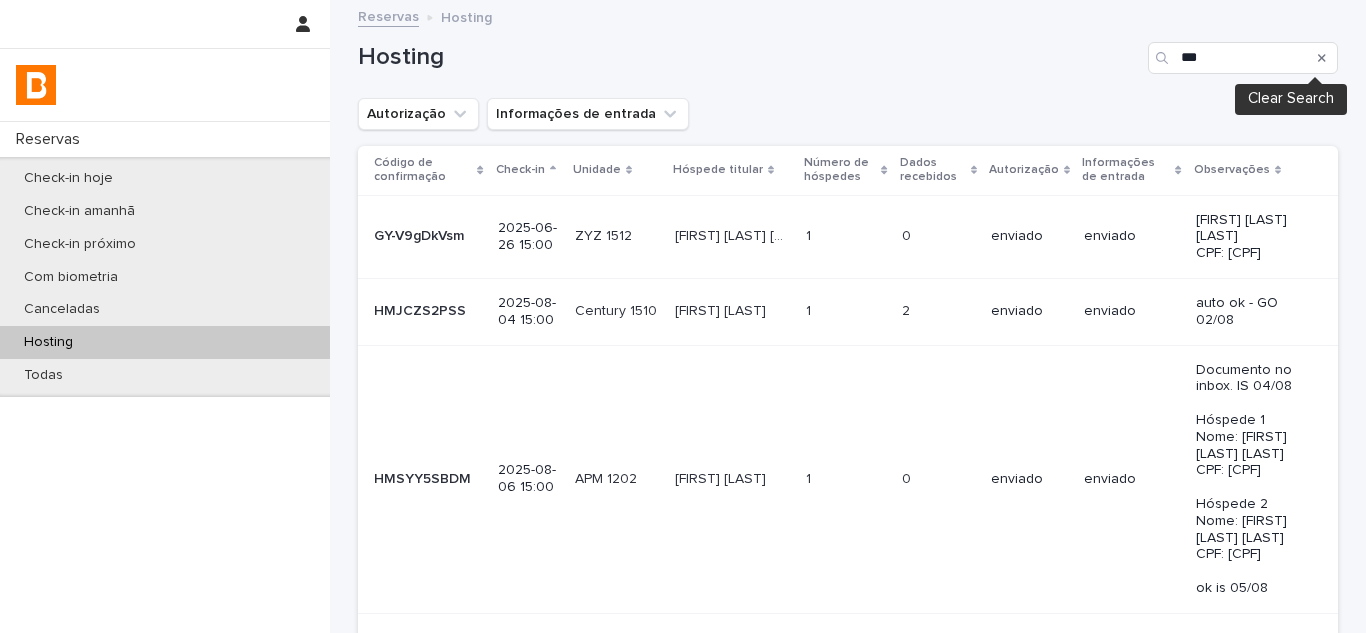 click 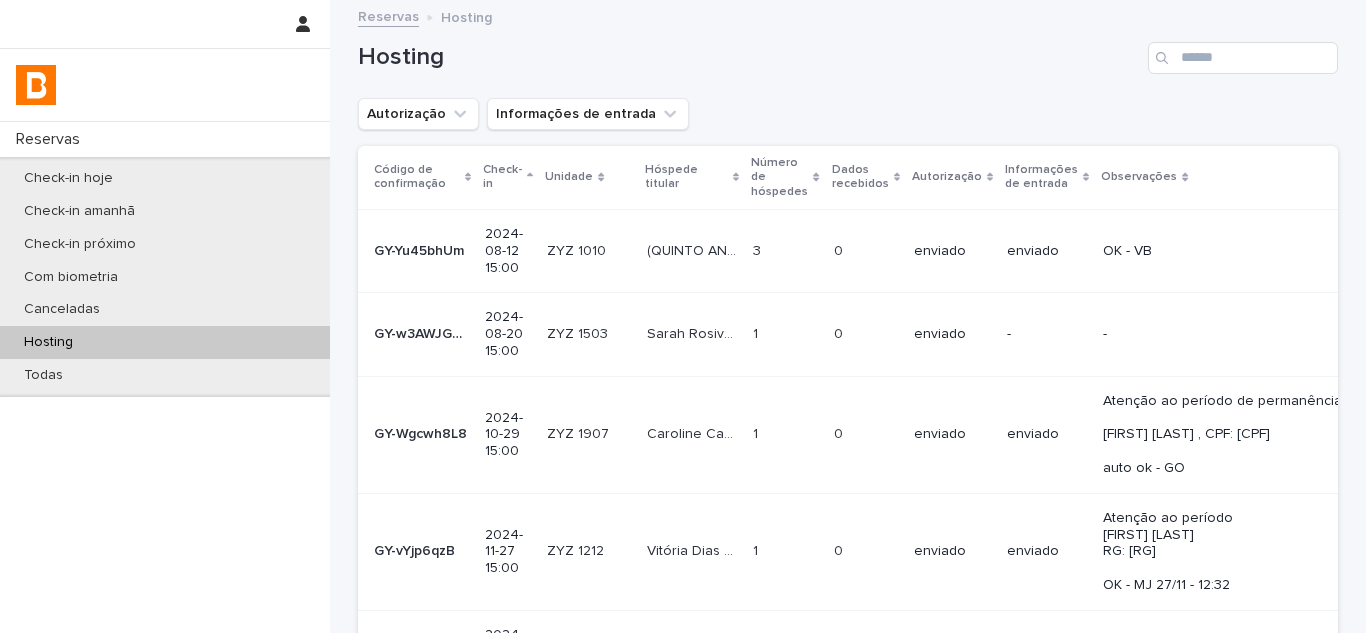 click on "Hosting" at bounding box center (749, 57) 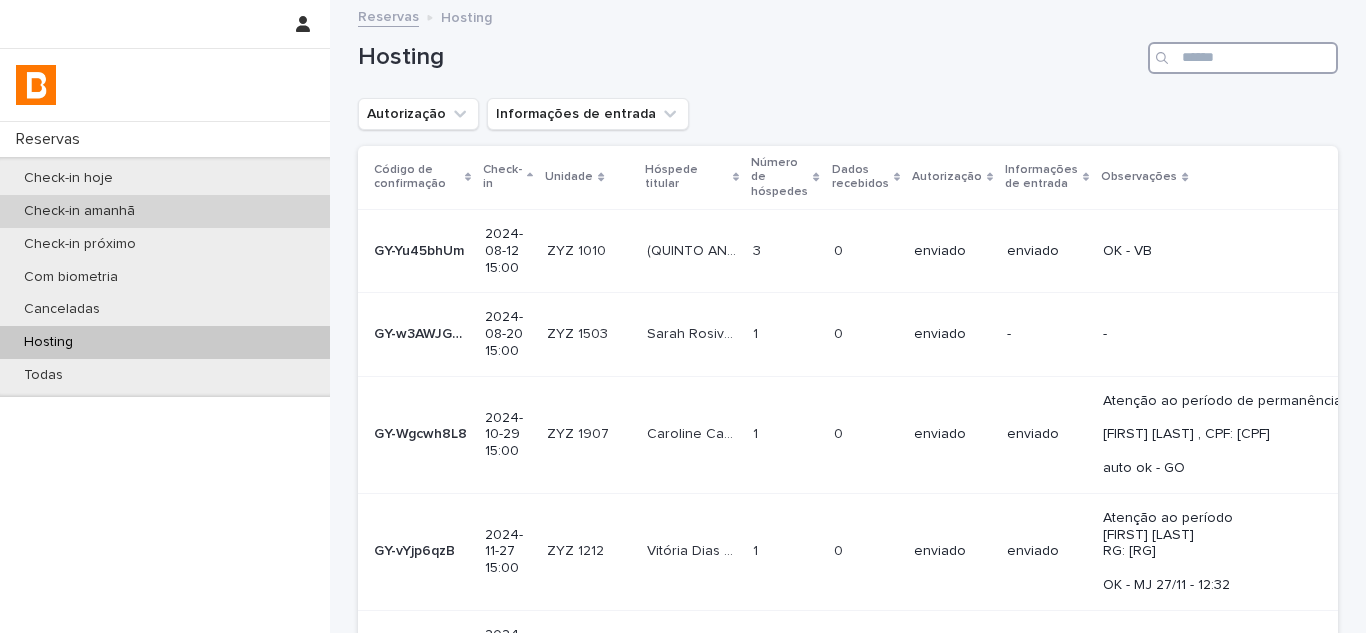 click at bounding box center (1243, 58) 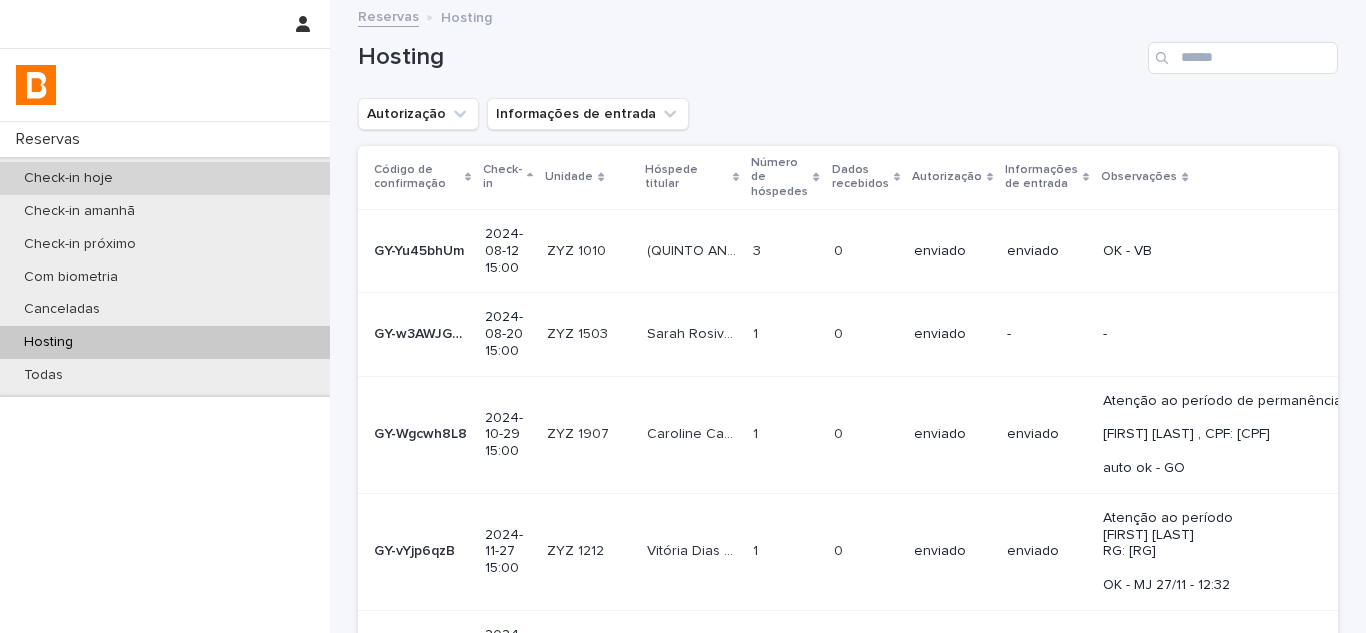 click on "Check-in hoje" at bounding box center [165, 178] 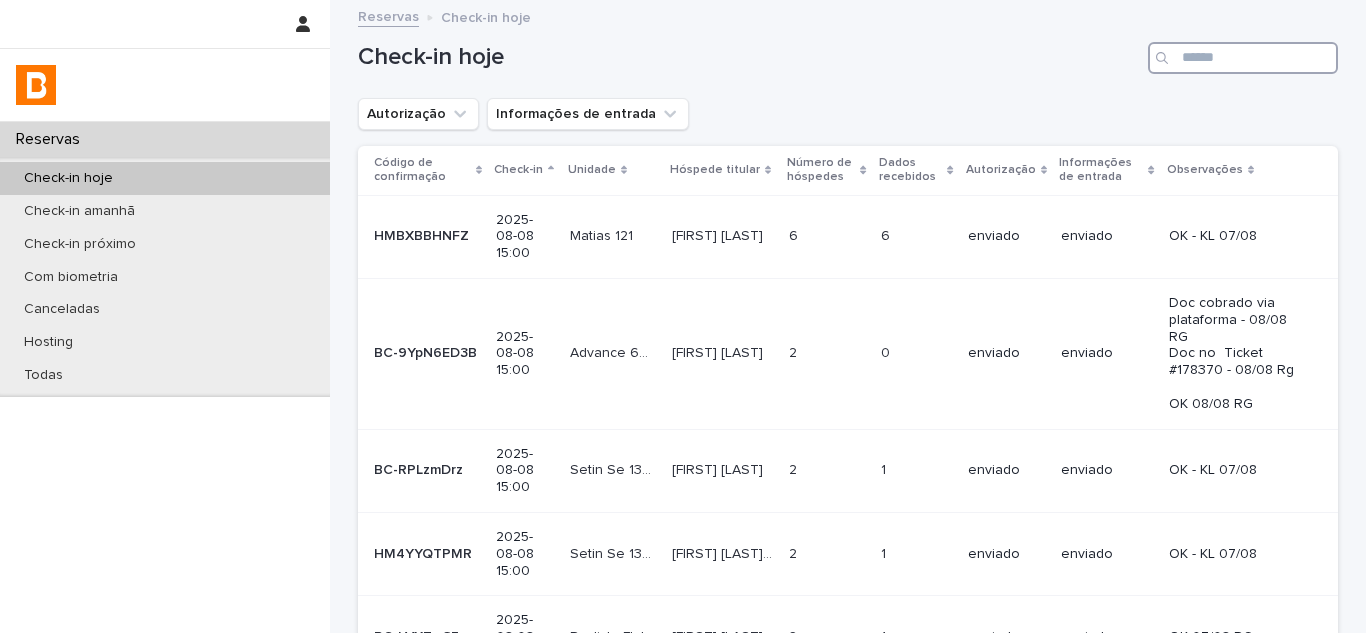 click at bounding box center [1243, 58] 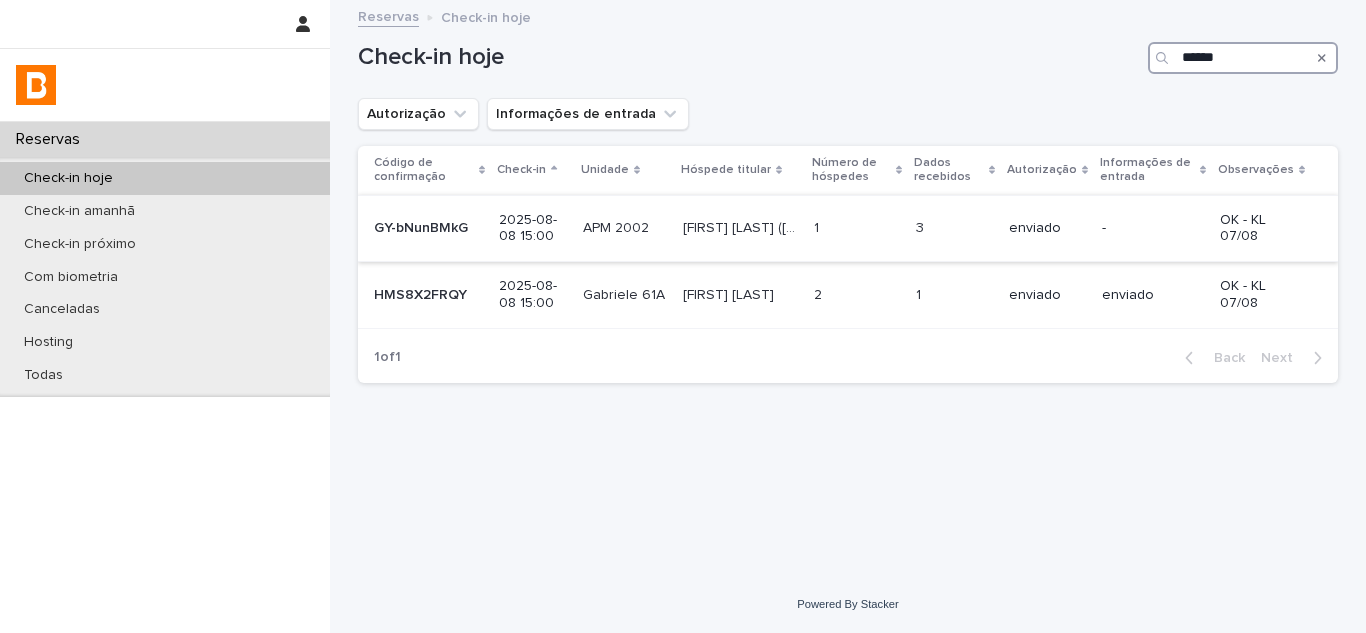type on "******" 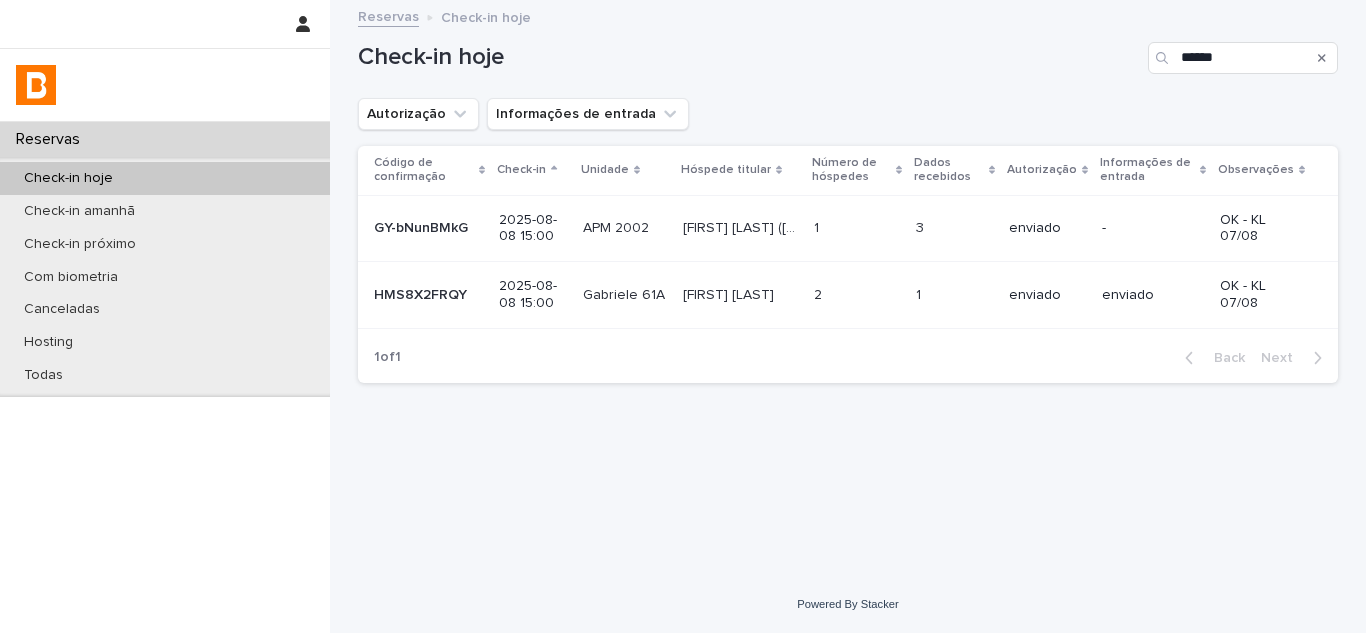 click on "[FIRST] [LAST] ([COMPANY])" at bounding box center [742, 226] 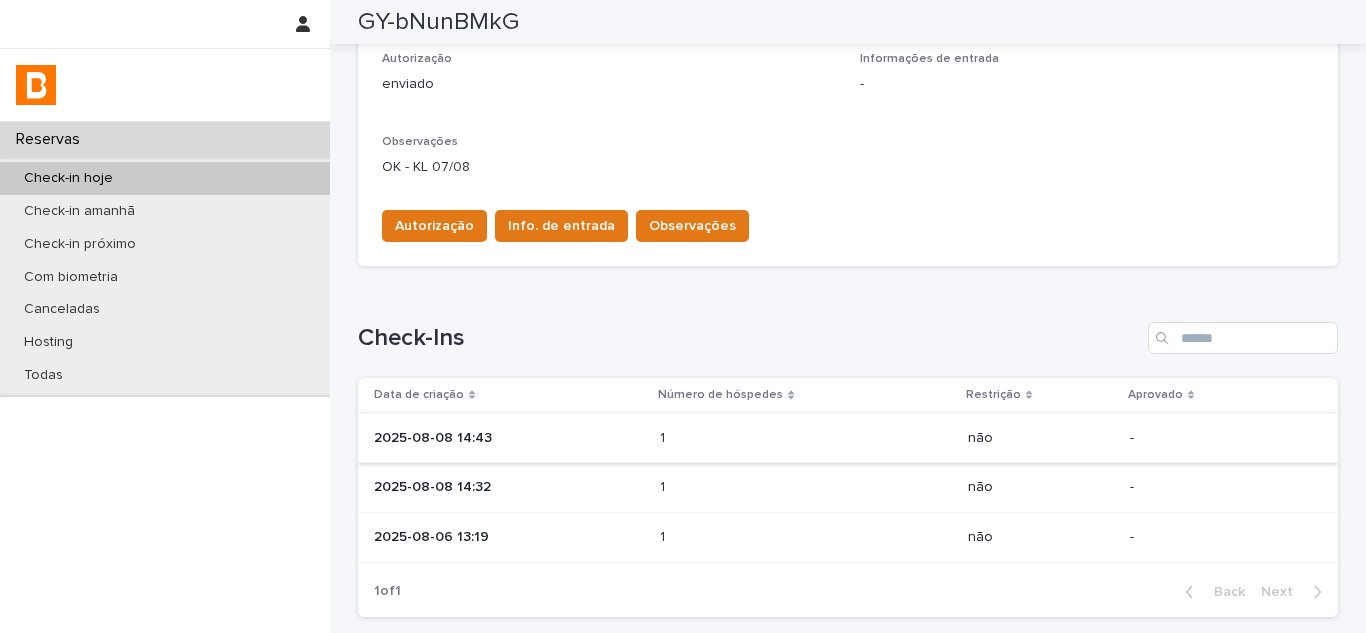 scroll, scrollTop: 731, scrollLeft: 0, axis: vertical 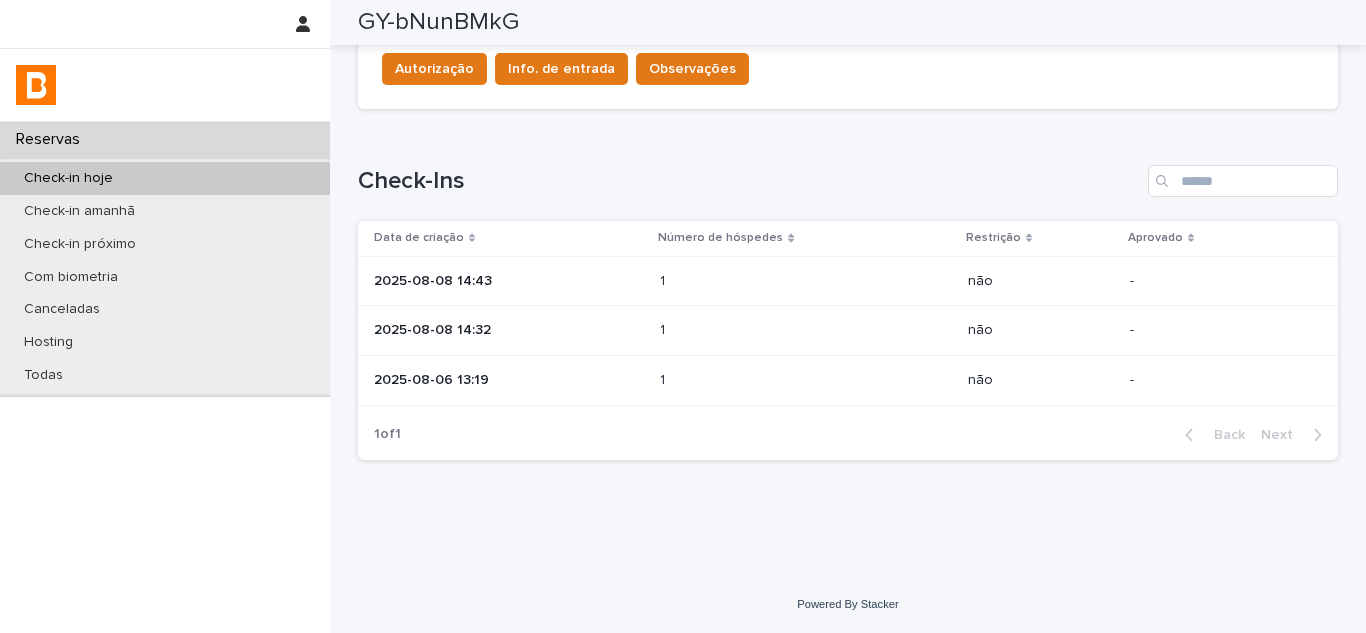 click on "2025-08-08 14:43" at bounding box center [509, 281] 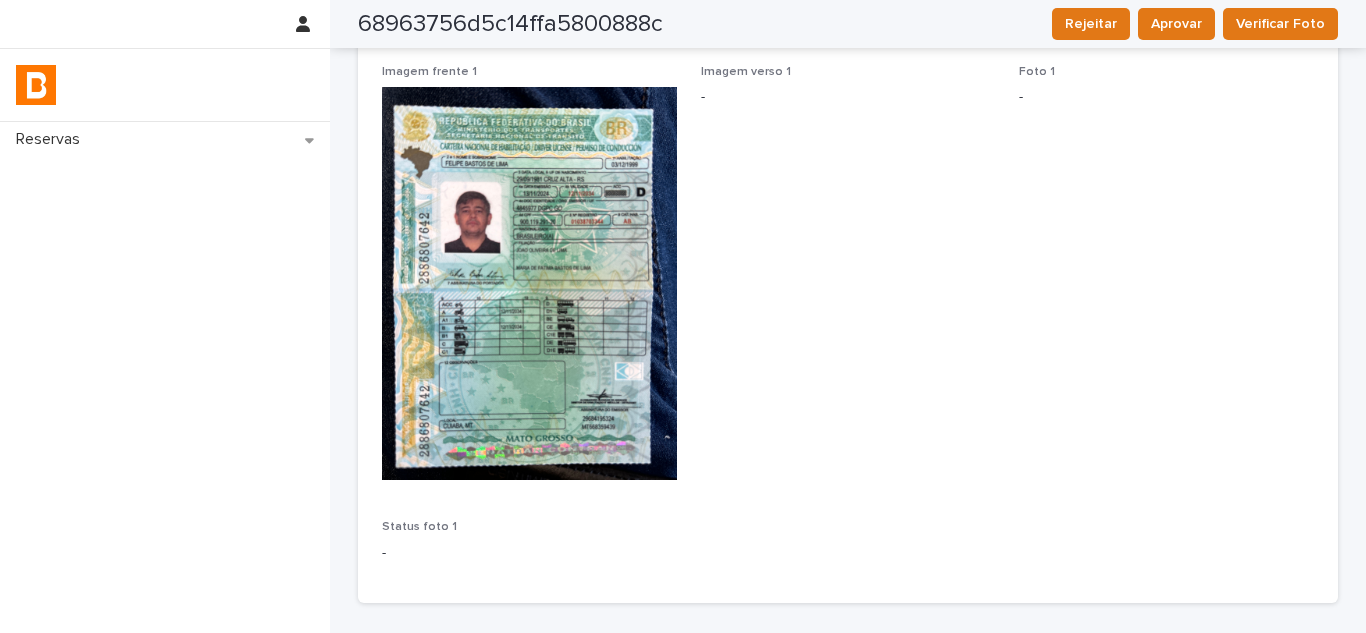 scroll, scrollTop: 0, scrollLeft: 0, axis: both 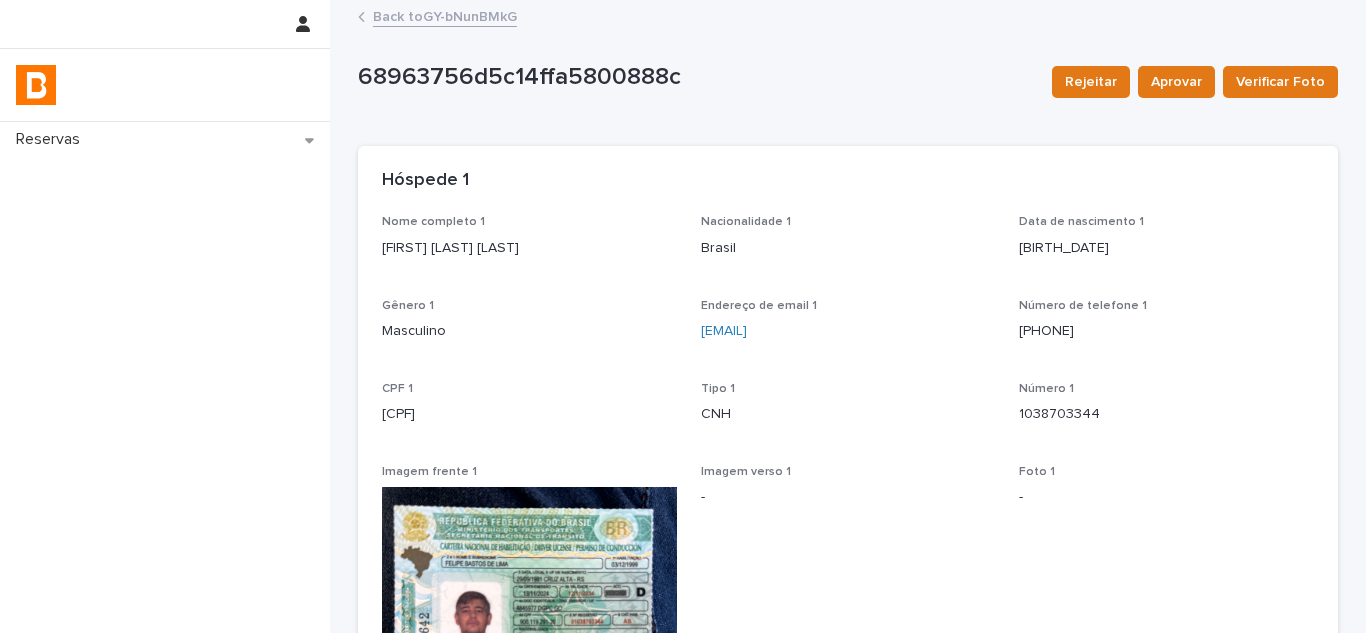 click on "Back to  GY-bNunBMkG" at bounding box center [445, 15] 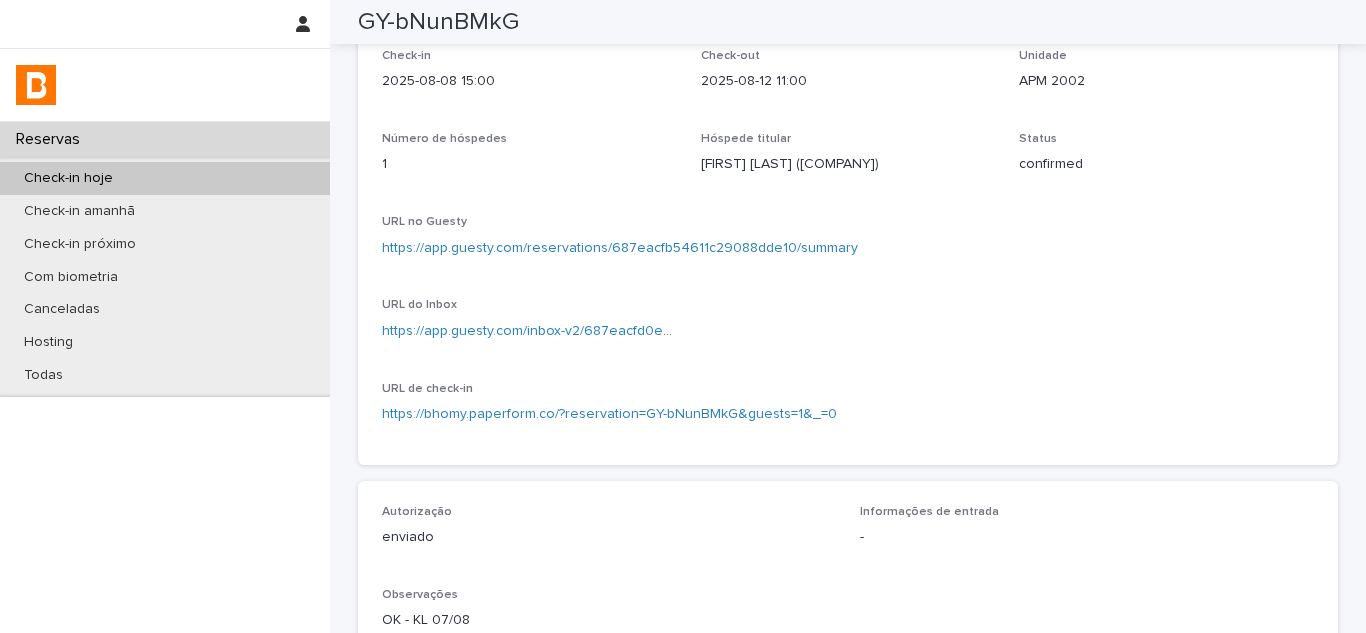 scroll, scrollTop: 0, scrollLeft: 0, axis: both 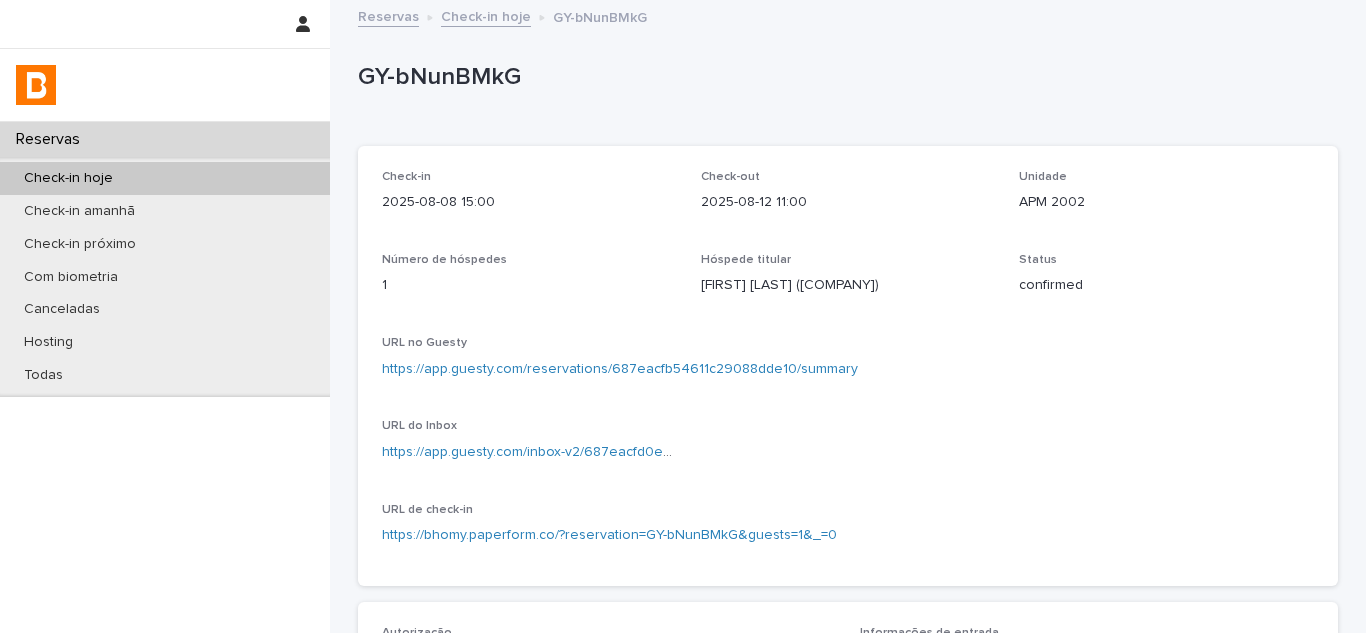 click on "https://app.guesty.com/reservations/687eacfb54611c29088dde10/summary" at bounding box center [620, 369] 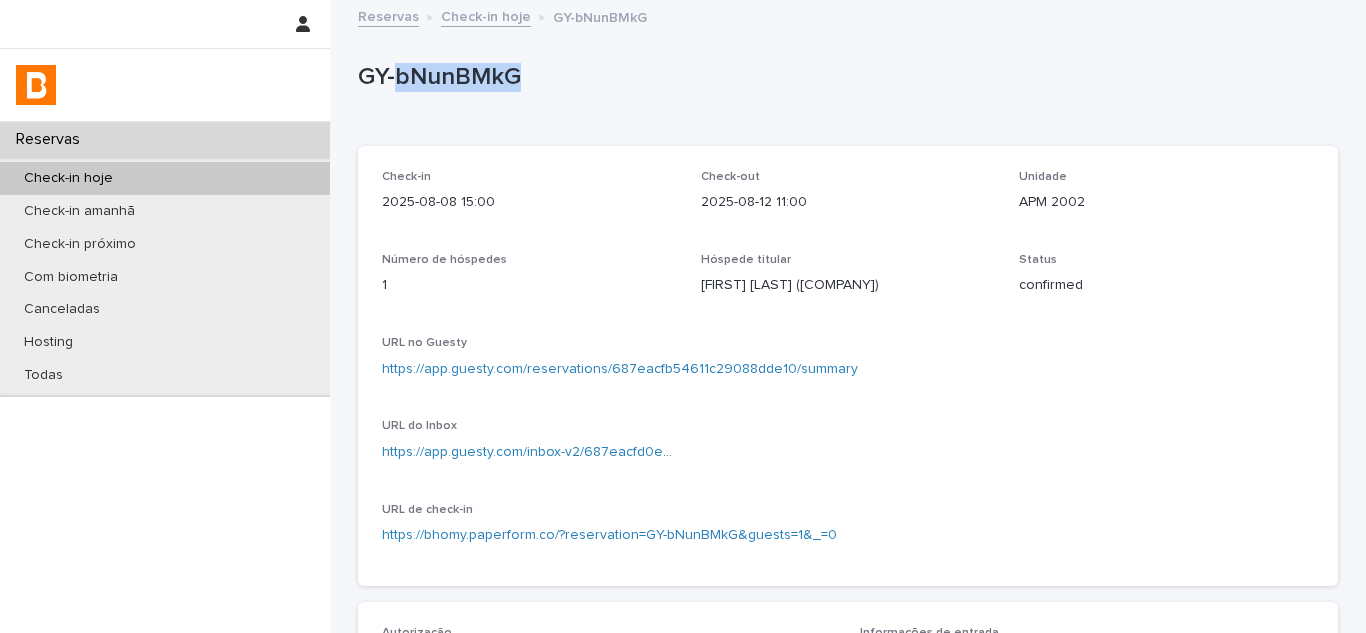 click on "GY-bNunBMkG" at bounding box center [844, 77] 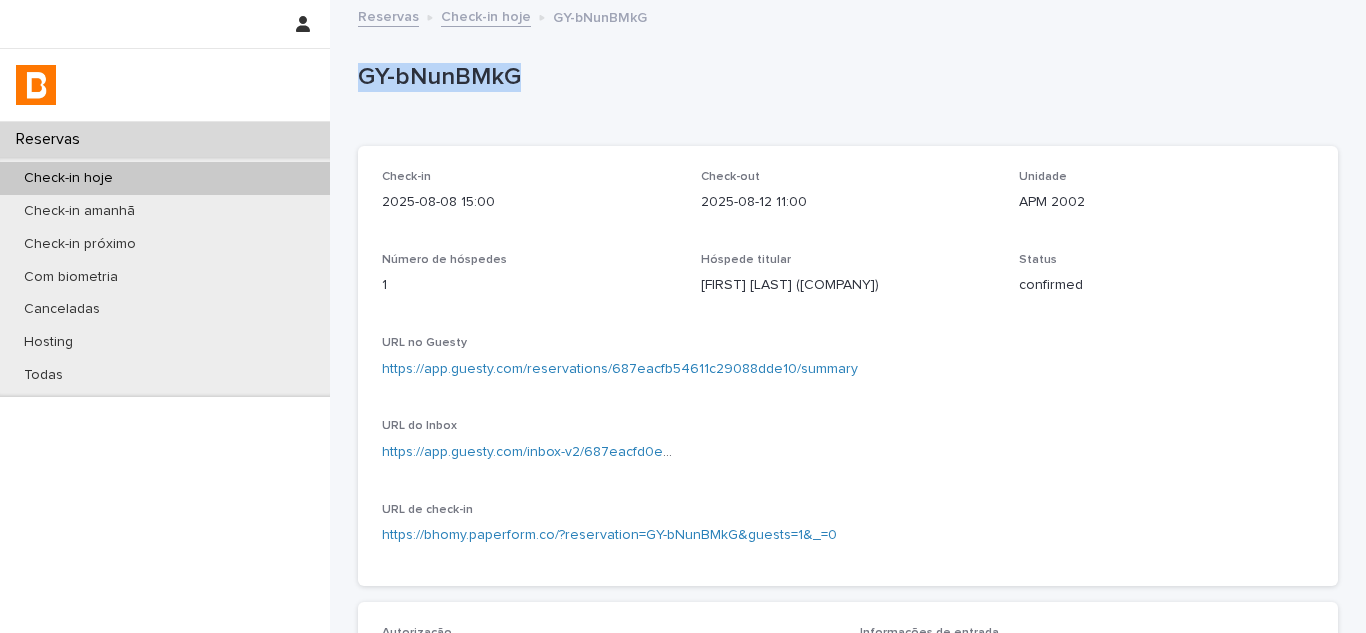 click on "GY-bNunBMkG" at bounding box center (844, 77) 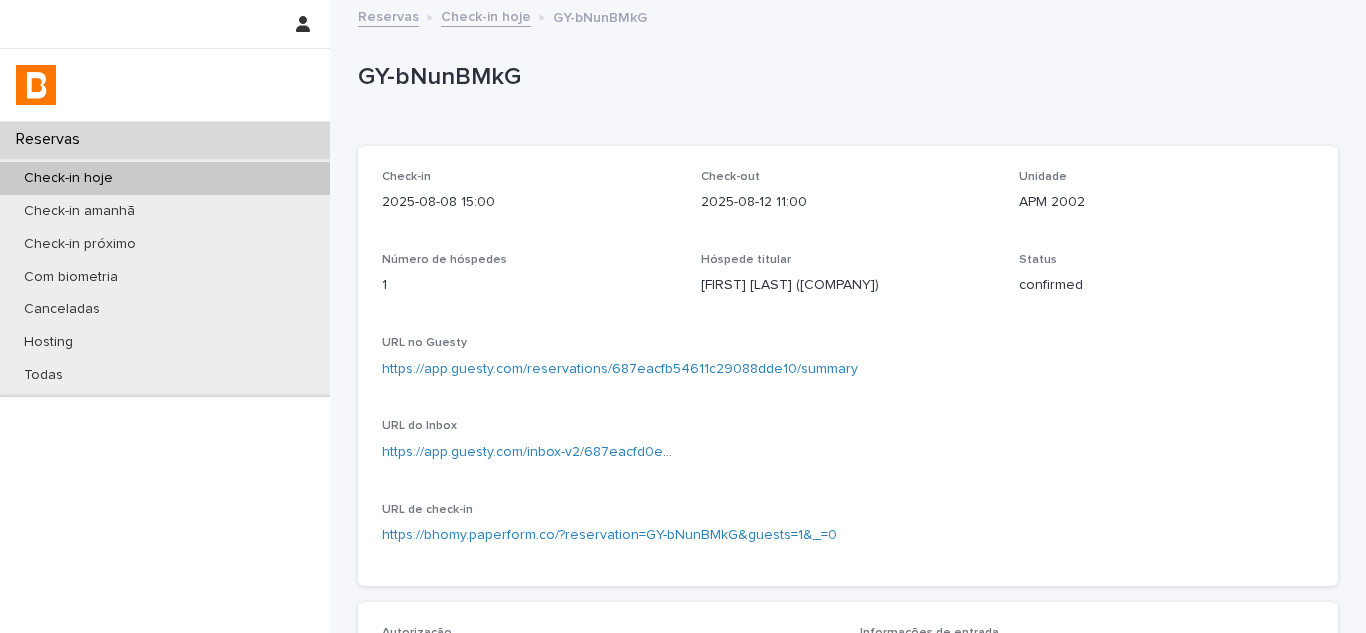 click on "APM 2002" at bounding box center [1166, 202] 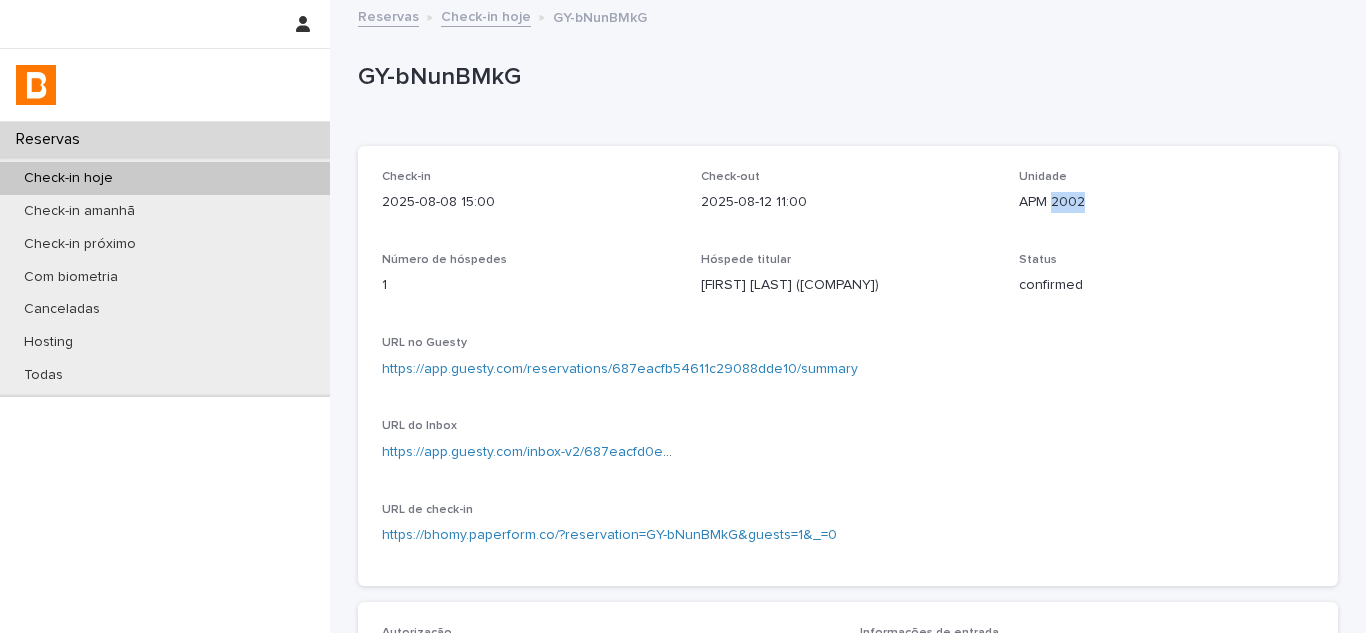 click on "APM 2002" at bounding box center [1166, 202] 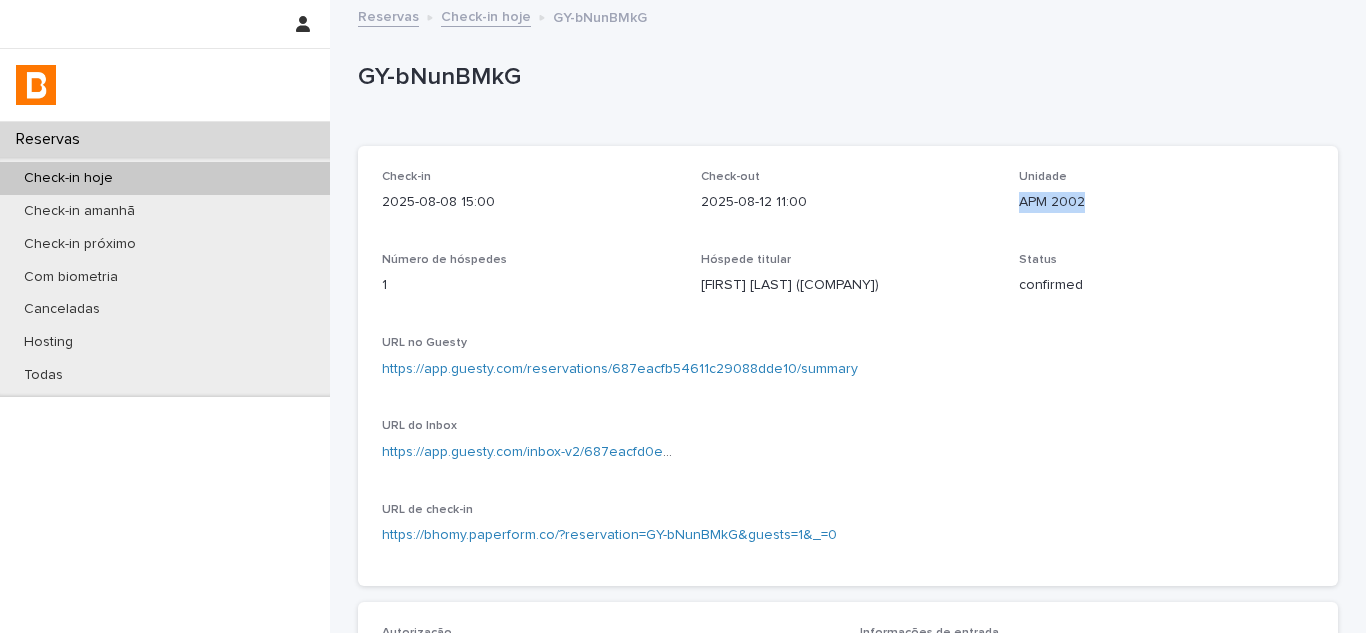 click on "APM 2002" at bounding box center (1166, 202) 